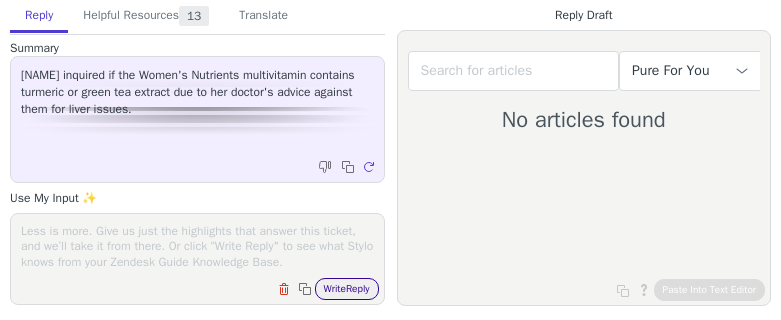 scroll, scrollTop: 0, scrollLeft: 0, axis: both 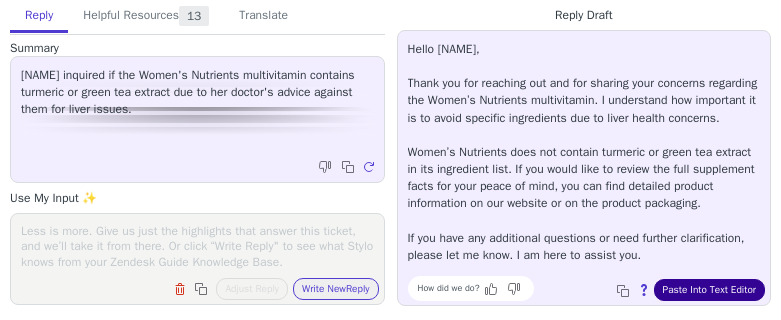click on "Paste Into Text Editor" at bounding box center [709, 290] 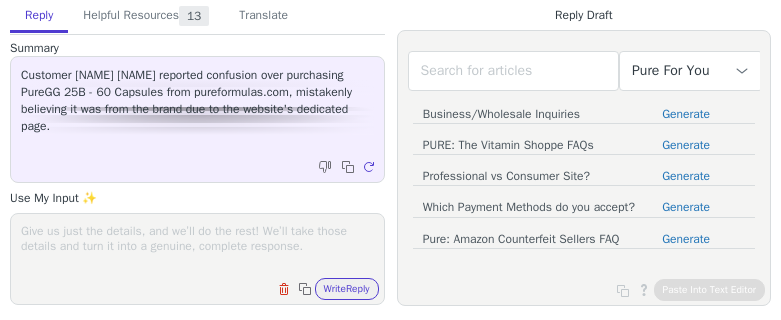scroll, scrollTop: 0, scrollLeft: 0, axis: both 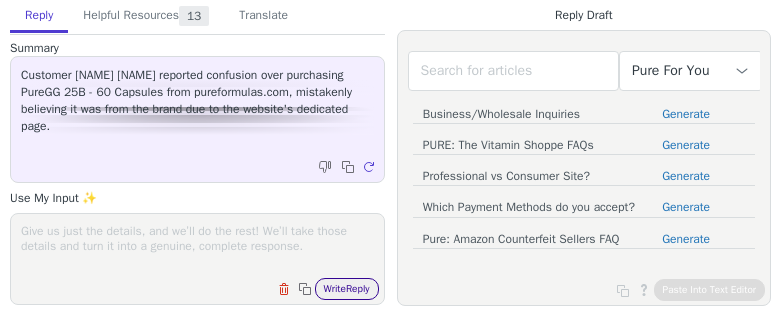 click on "Write  Reply" at bounding box center [347, 289] 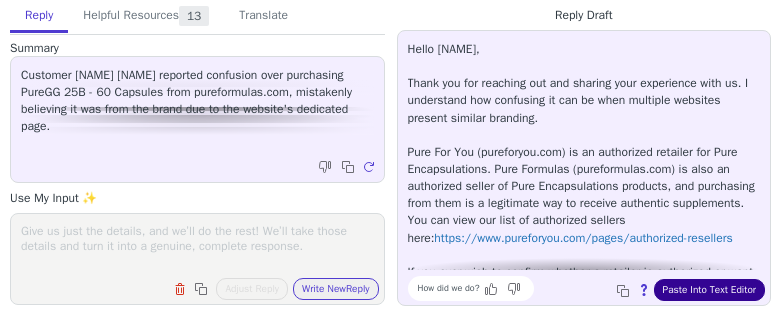 click on "Paste Into Text Editor" at bounding box center [709, 290] 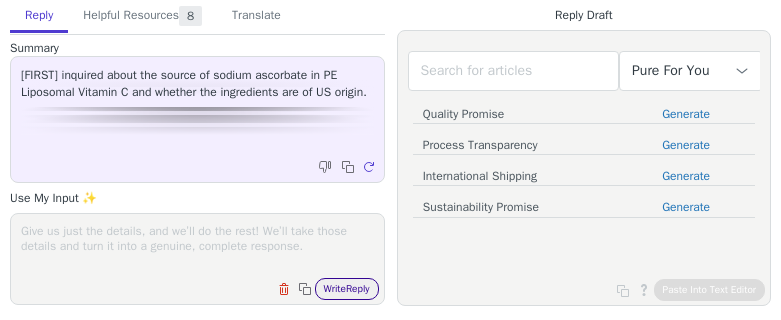 scroll, scrollTop: 0, scrollLeft: 0, axis: both 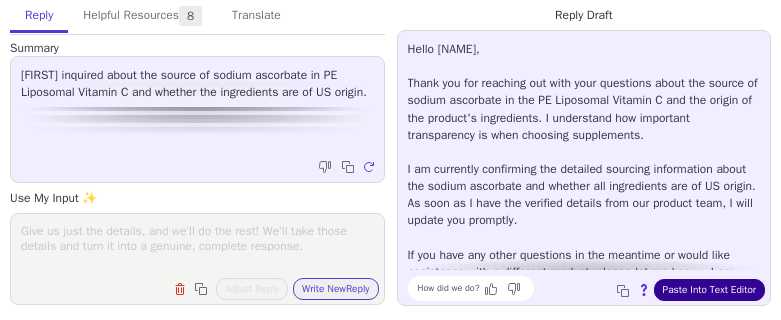 click on "Paste Into Text Editor" at bounding box center [709, 290] 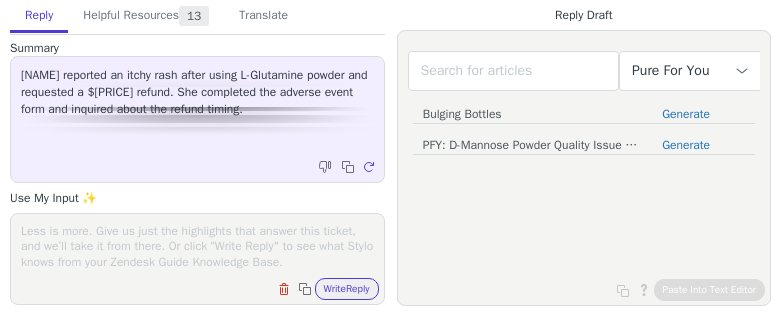 scroll, scrollTop: 0, scrollLeft: 0, axis: both 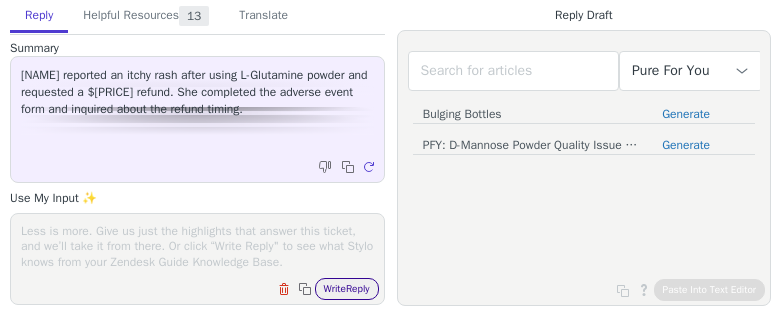 click on "Write  Reply" at bounding box center [347, 289] 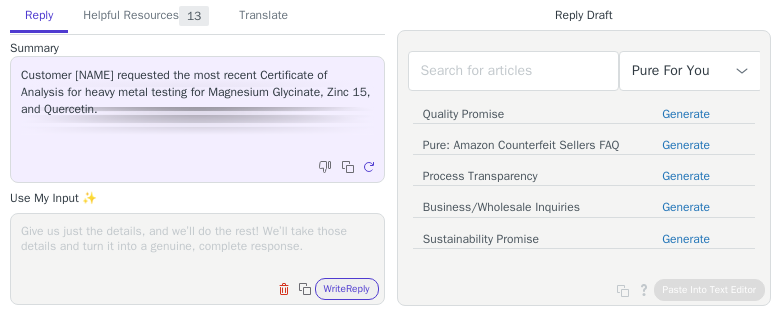 scroll, scrollTop: 0, scrollLeft: 0, axis: both 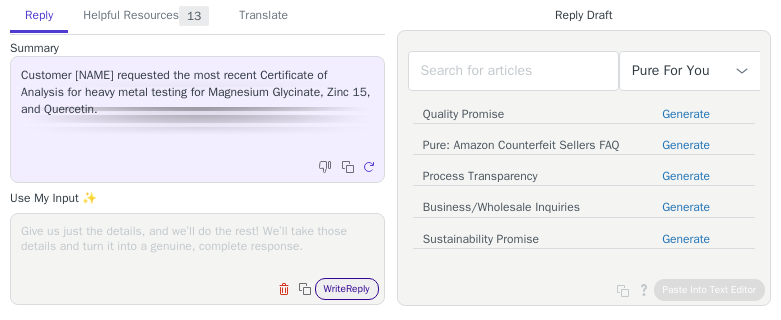 click on "Write  Reply" at bounding box center (347, 289) 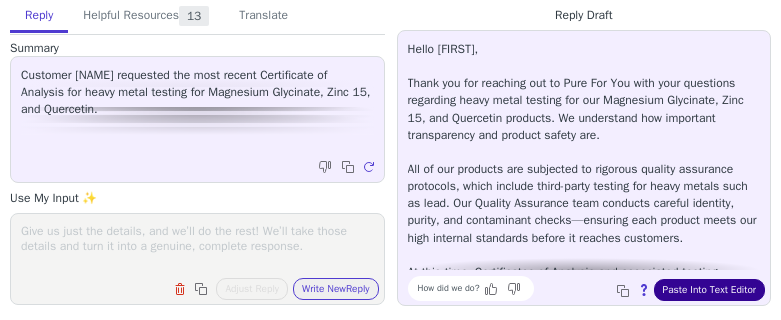 click on "Paste Into Text Editor" at bounding box center (709, 290) 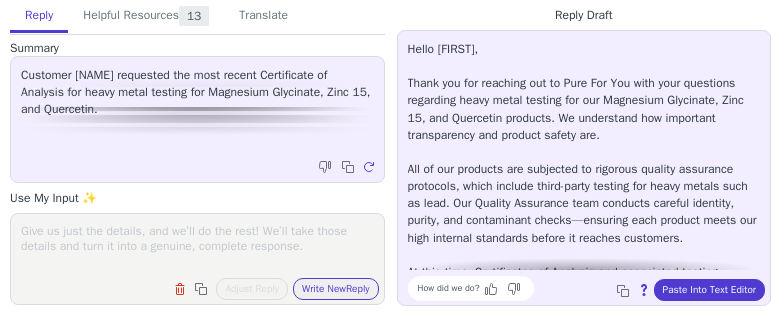 scroll, scrollTop: 127, scrollLeft: 0, axis: vertical 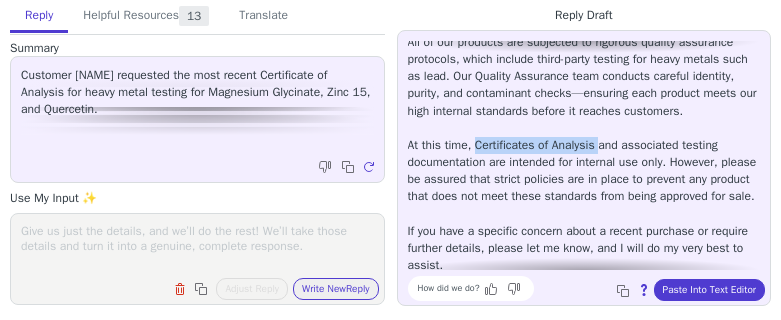 drag, startPoint x: 476, startPoint y: 166, endPoint x: 594, endPoint y: 160, distance: 118.15244 